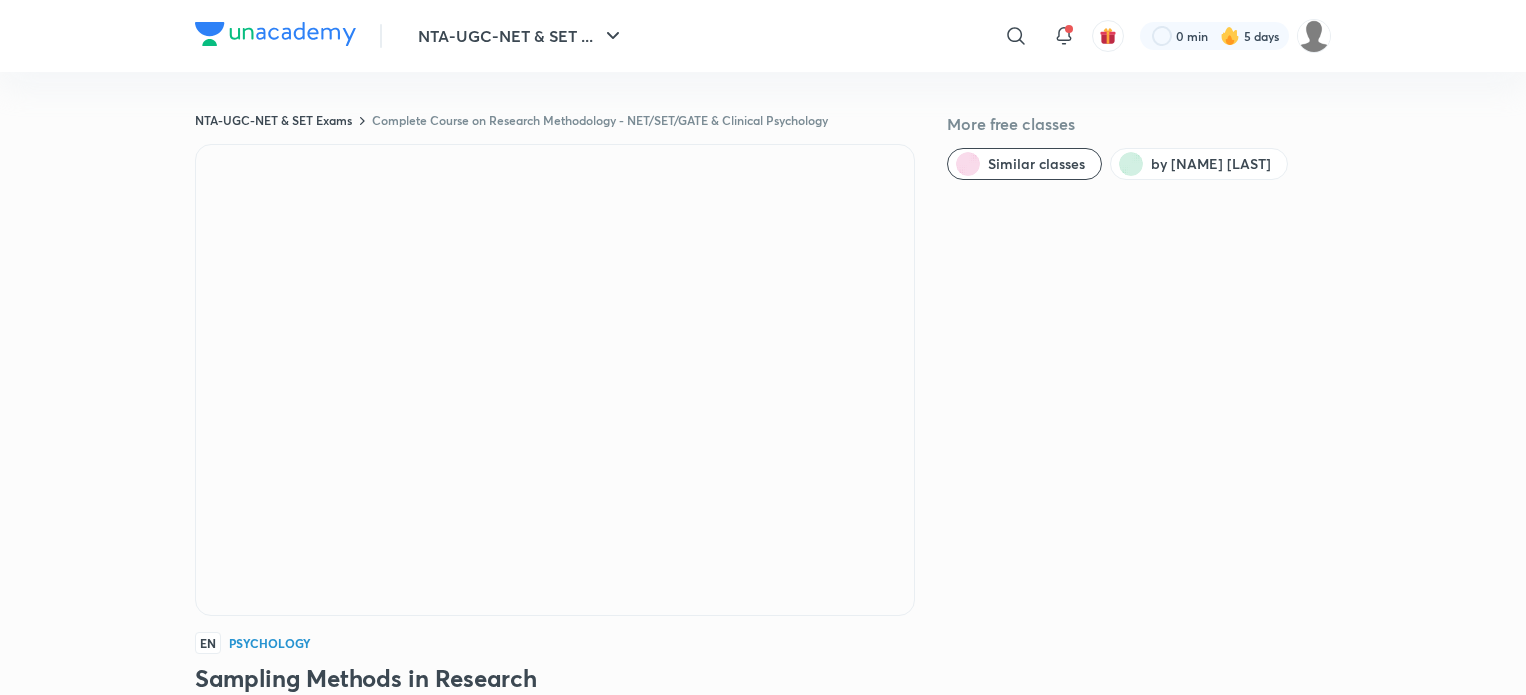 scroll, scrollTop: 0, scrollLeft: 0, axis: both 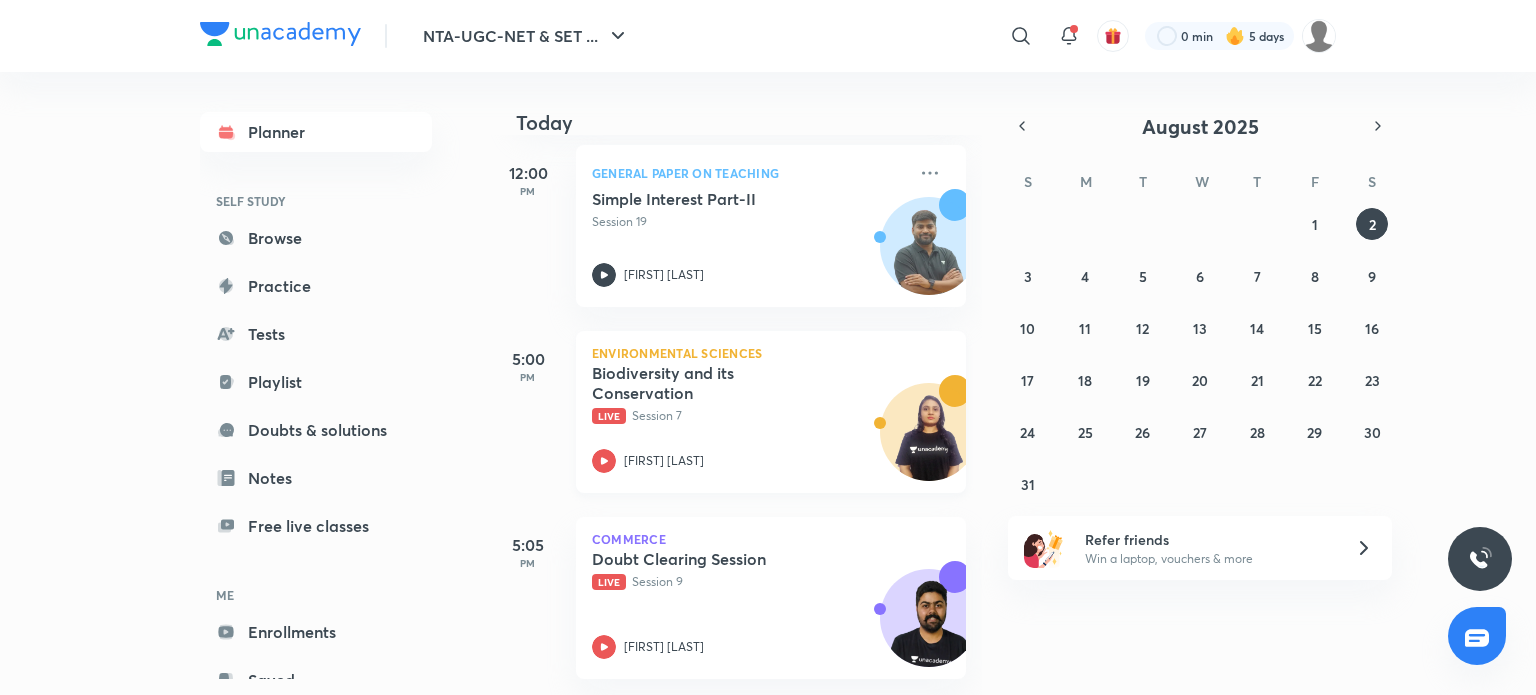 click on "Biodiversity and its Conservation" at bounding box center (716, 383) 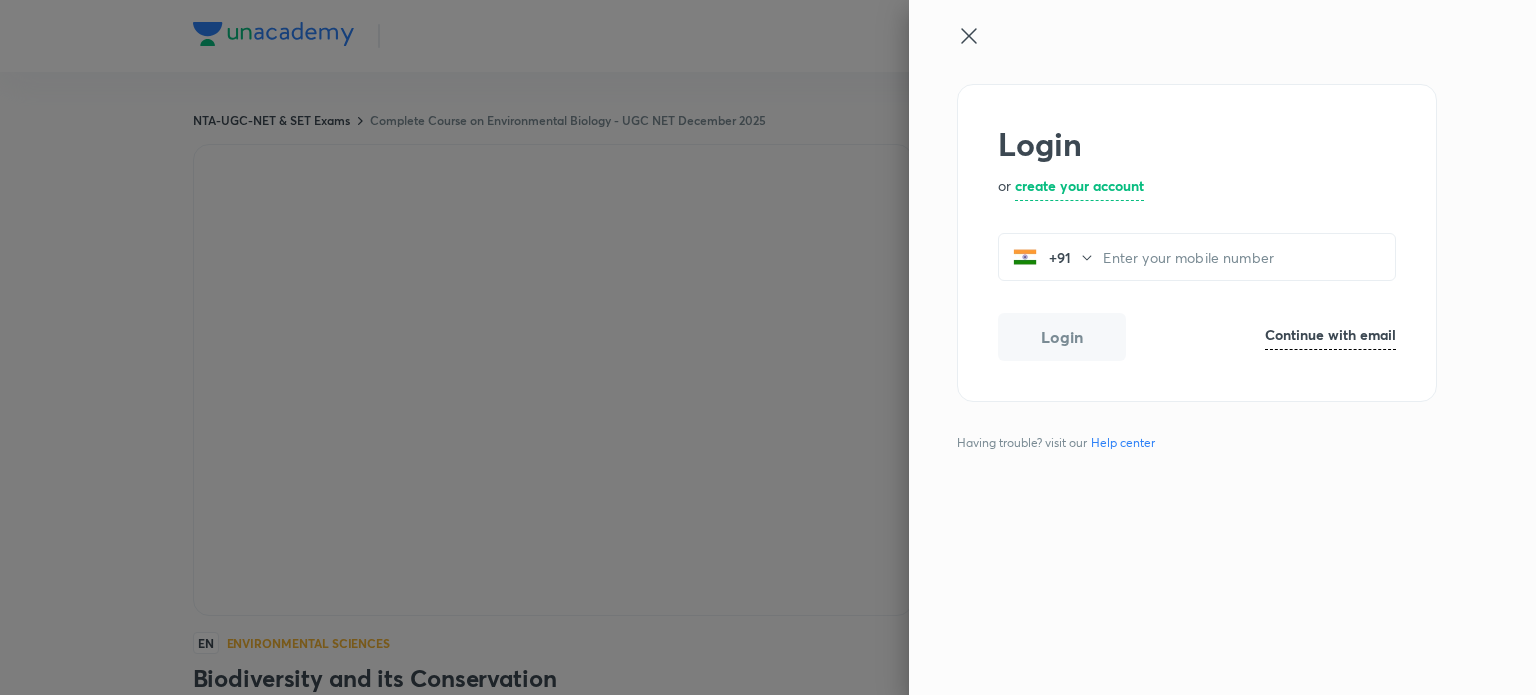 scroll, scrollTop: 0, scrollLeft: 0, axis: both 